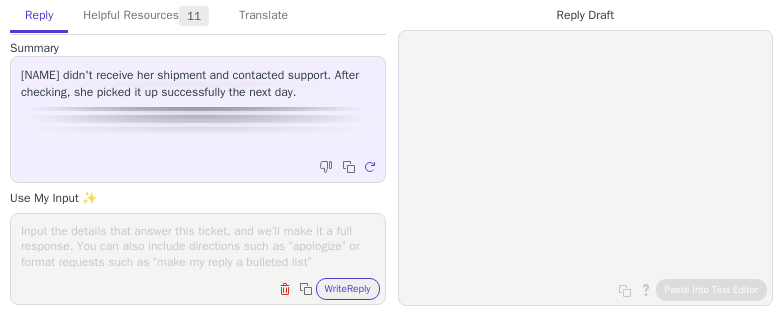 scroll, scrollTop: 0, scrollLeft: 0, axis: both 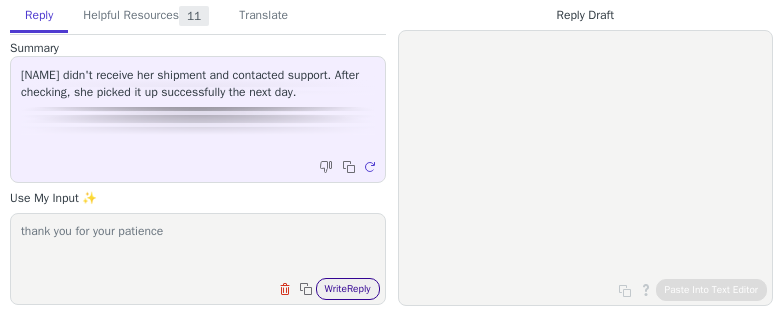 type on "thank you for your patience" 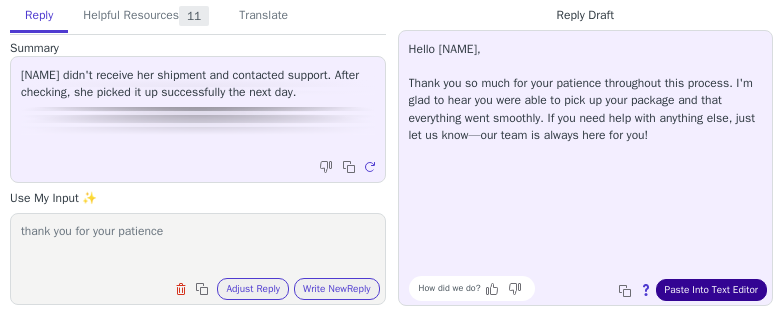click on "Paste Into Text Editor" at bounding box center (711, 290) 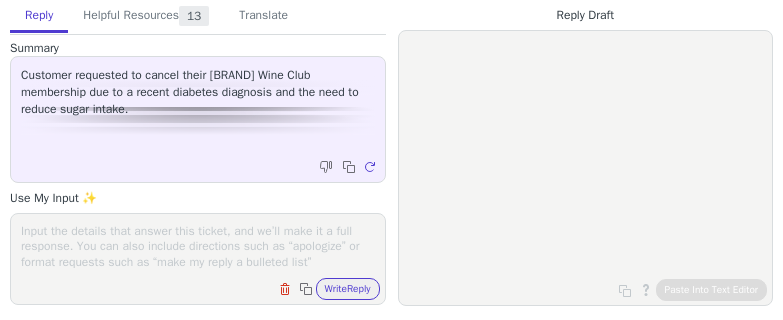 scroll, scrollTop: 0, scrollLeft: 0, axis: both 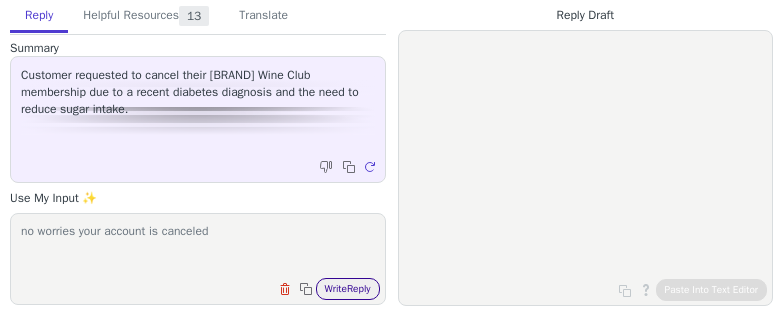 type on "no worries your account is canceled" 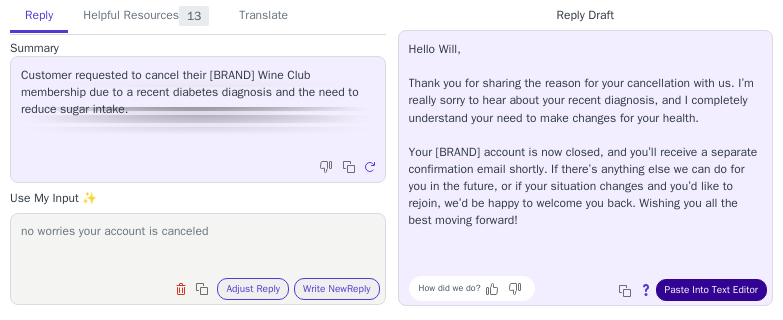 click on "Paste Into Text Editor" at bounding box center [711, 290] 